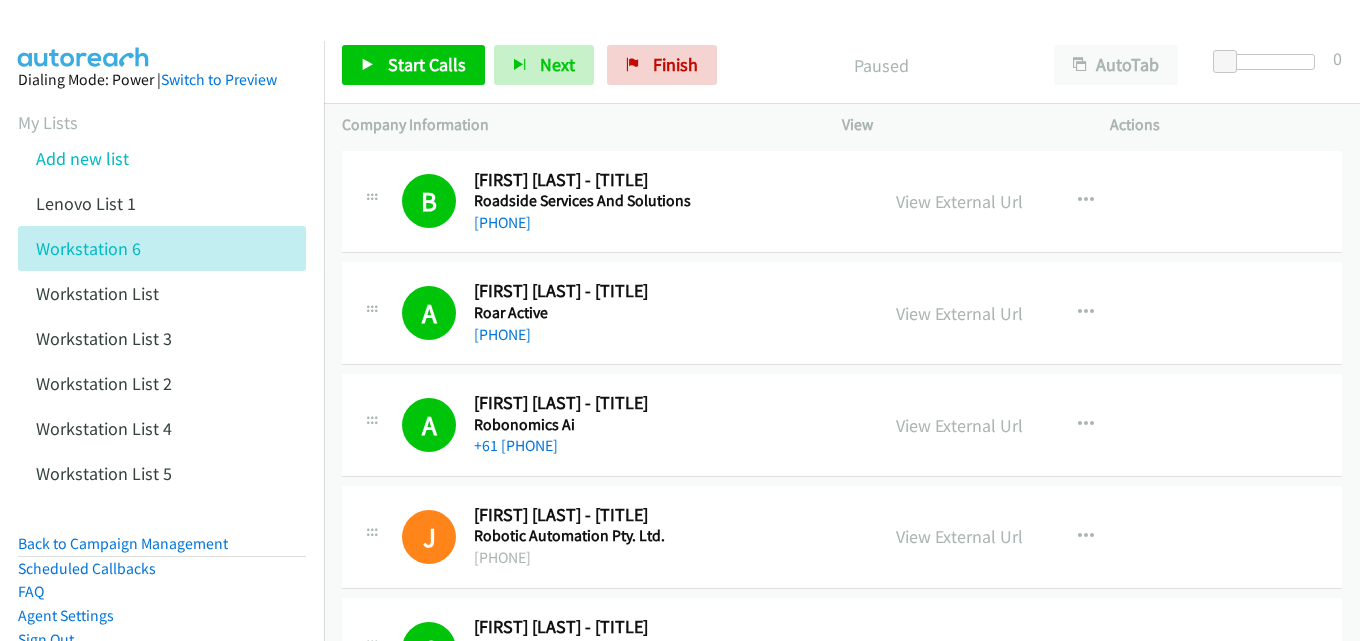 scroll, scrollTop: 0, scrollLeft: 0, axis: both 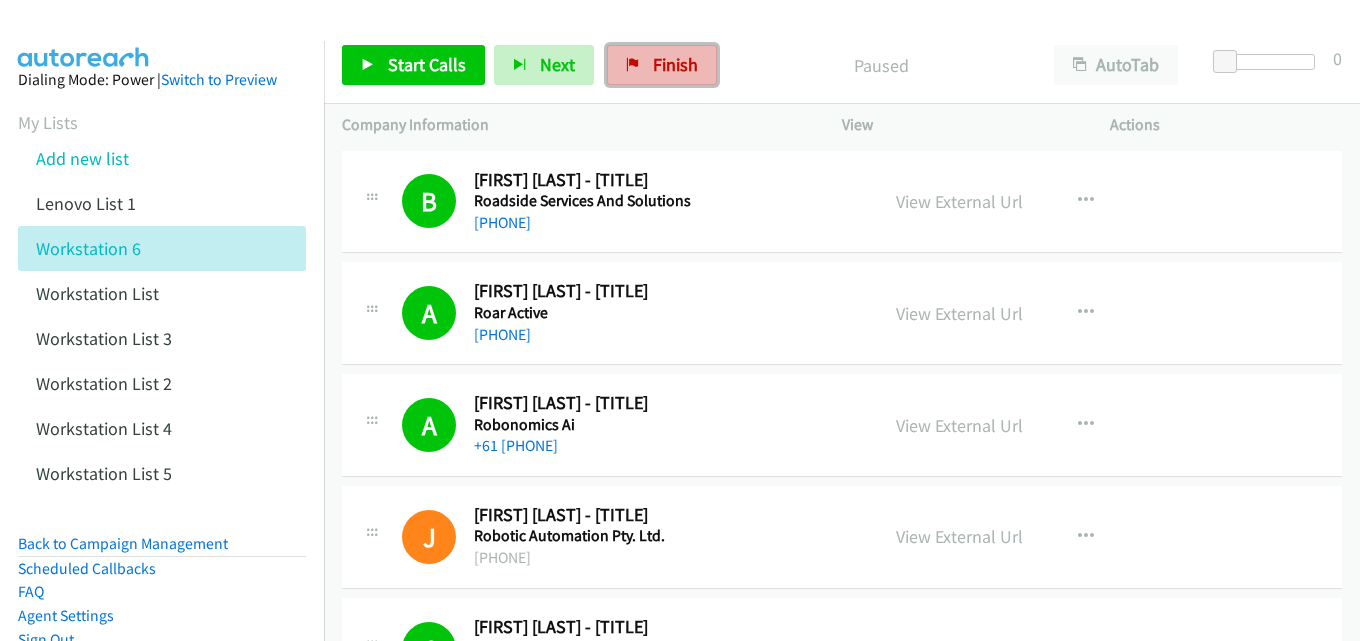 click on "Finish" at bounding box center (675, 64) 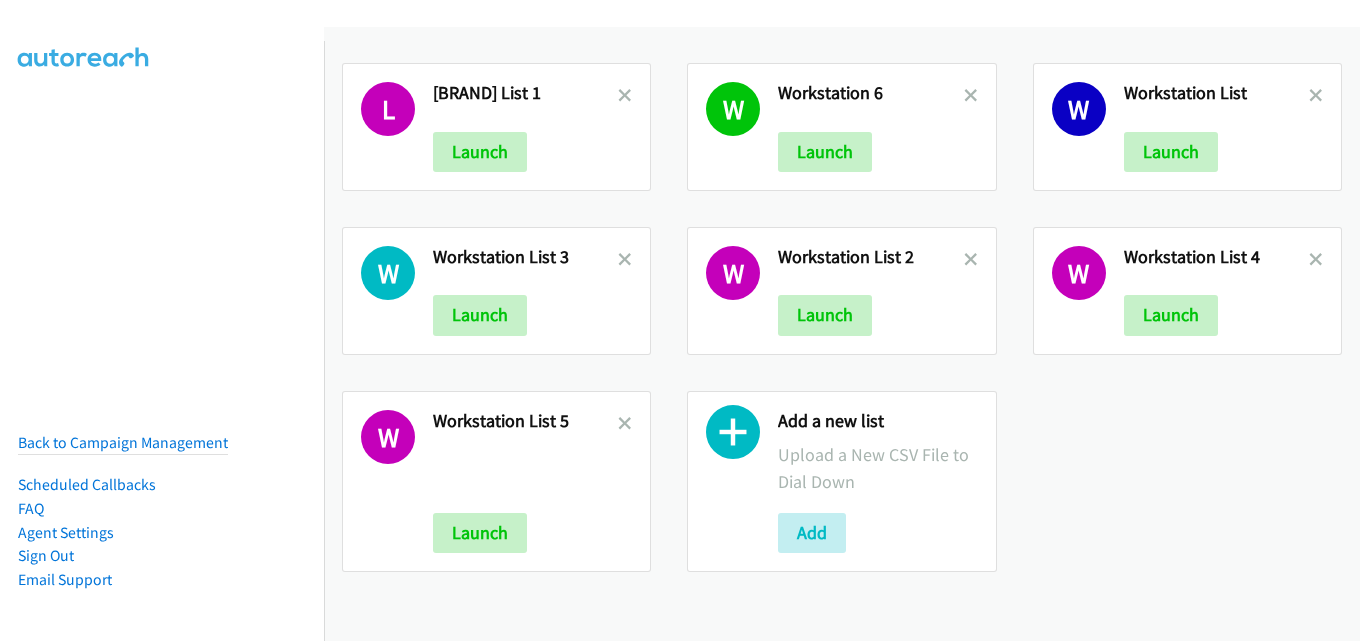 scroll, scrollTop: 0, scrollLeft: 0, axis: both 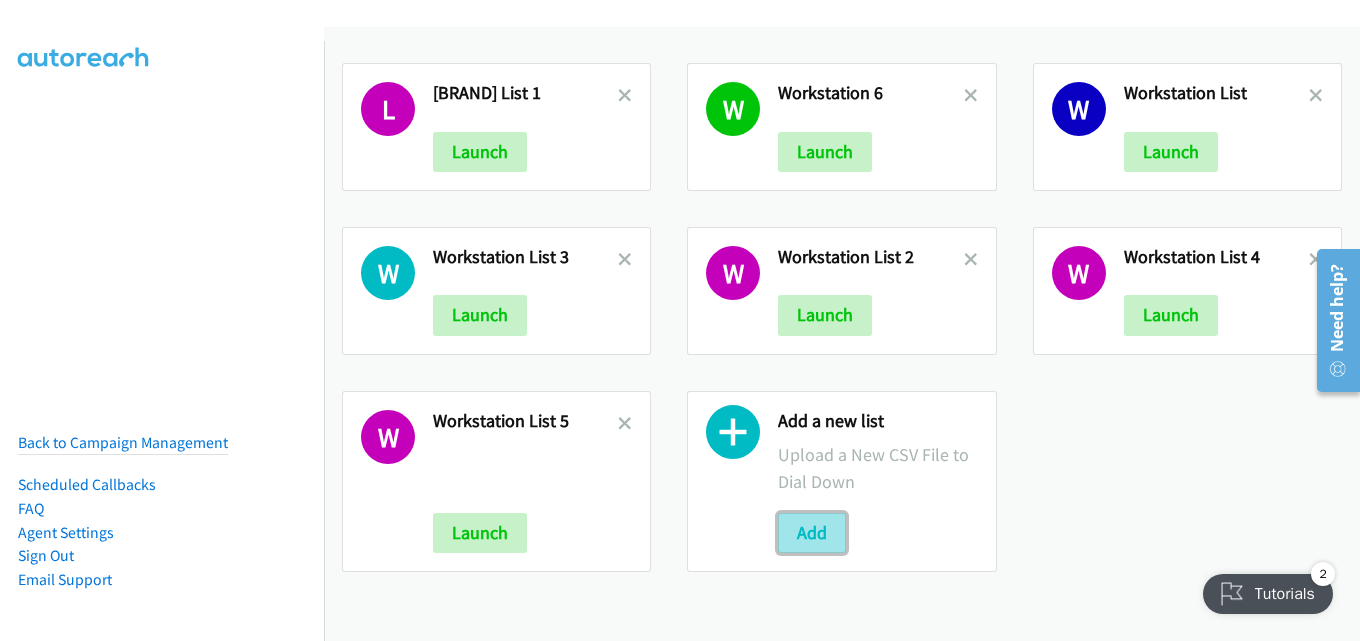 click on "Add" at bounding box center [812, 533] 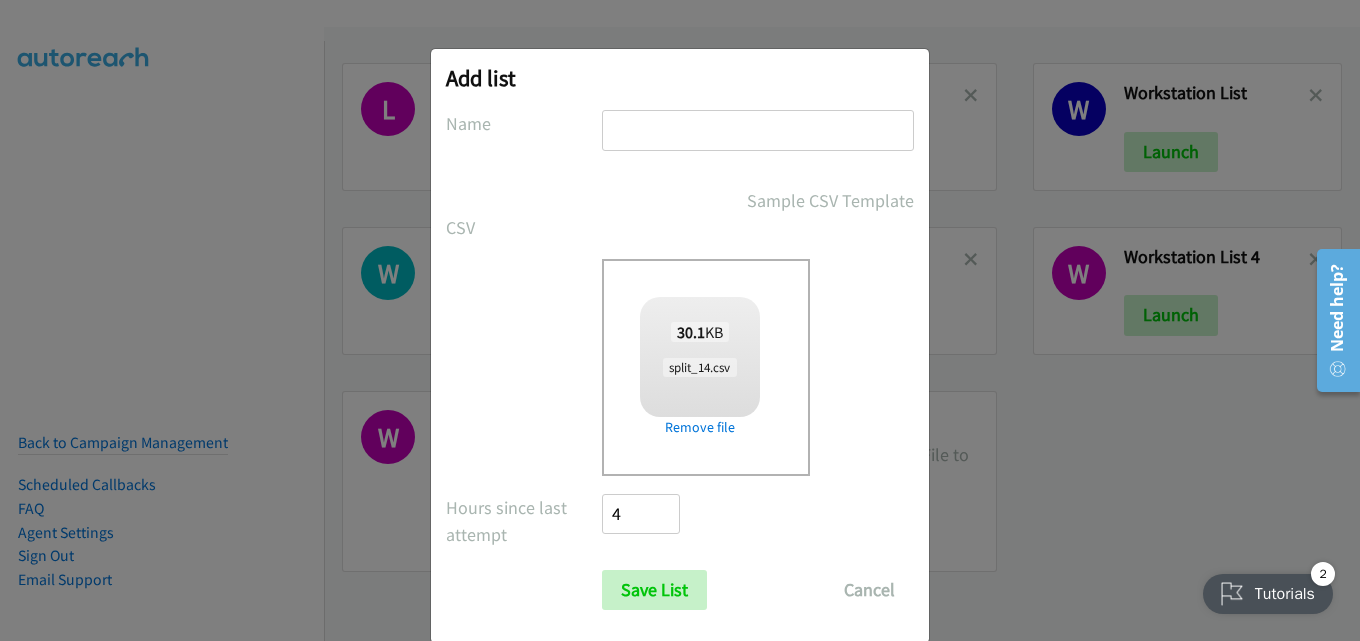 click at bounding box center (758, 130) 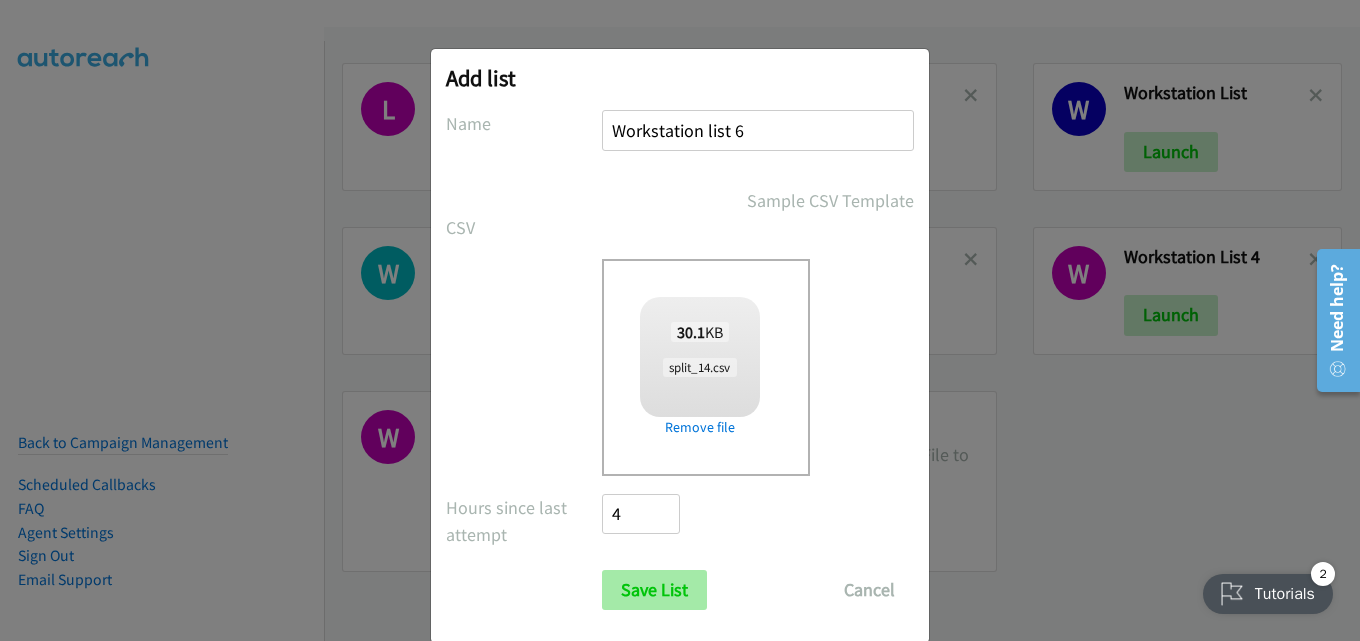 type on "Workstation list 6" 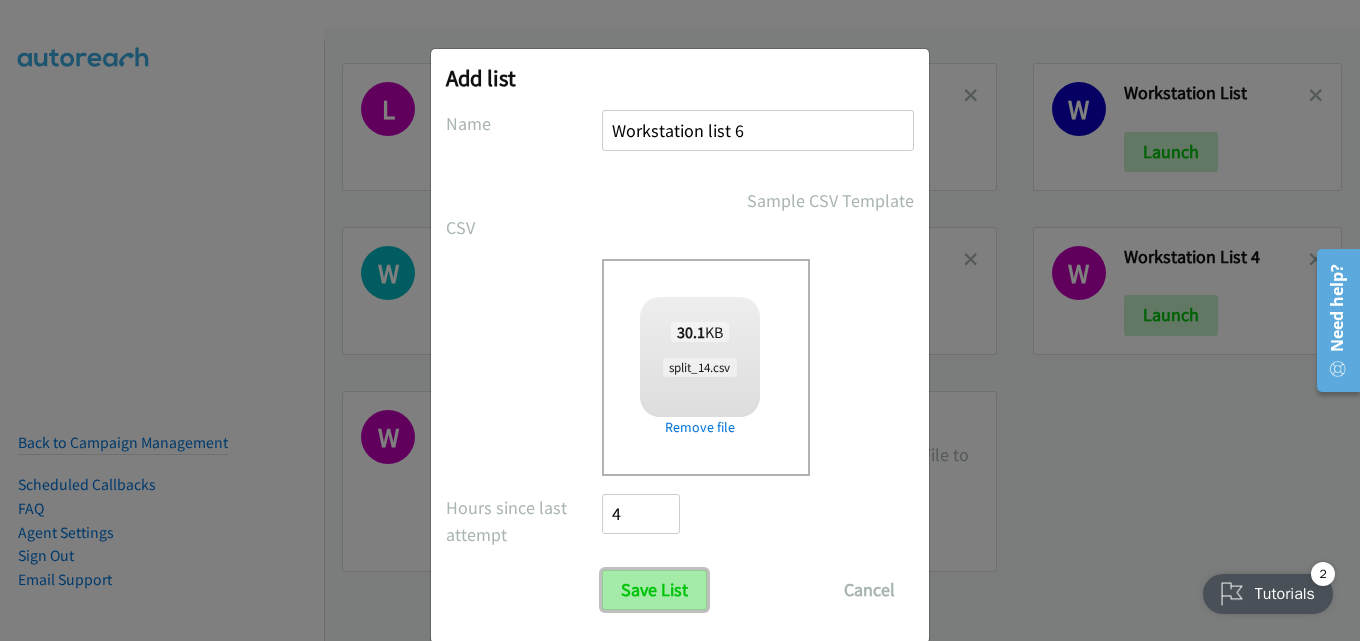 click on "Save List" at bounding box center (654, 590) 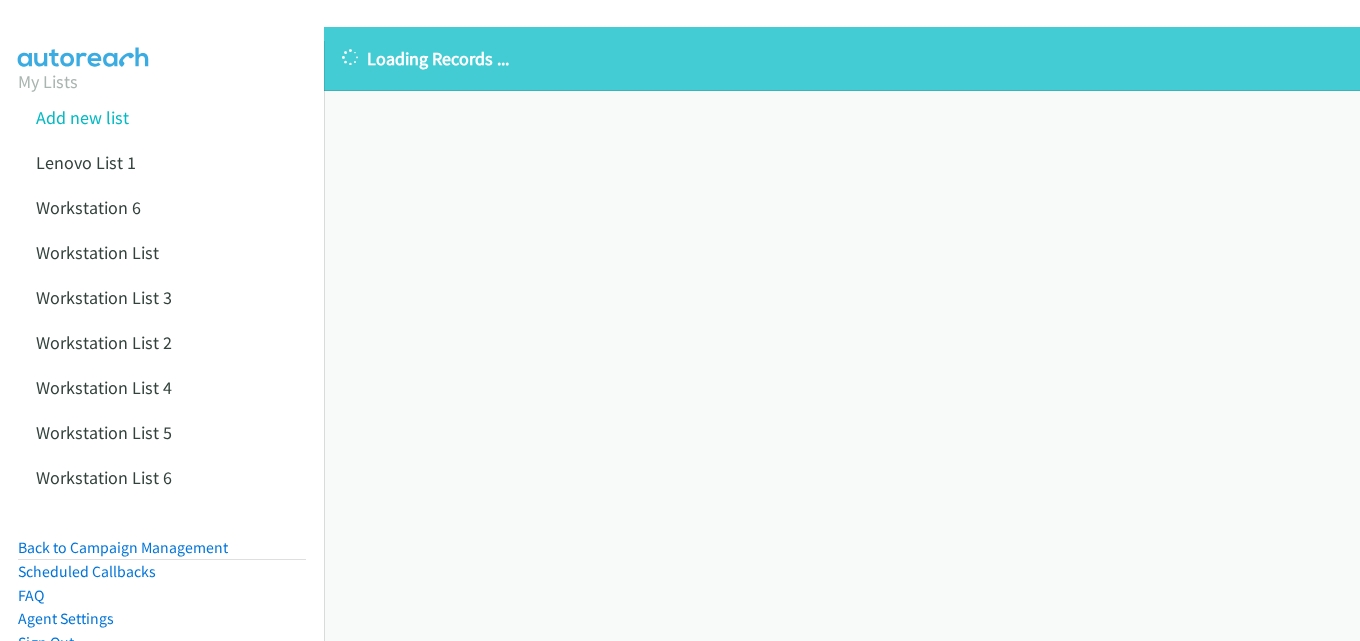 scroll, scrollTop: 0, scrollLeft: 0, axis: both 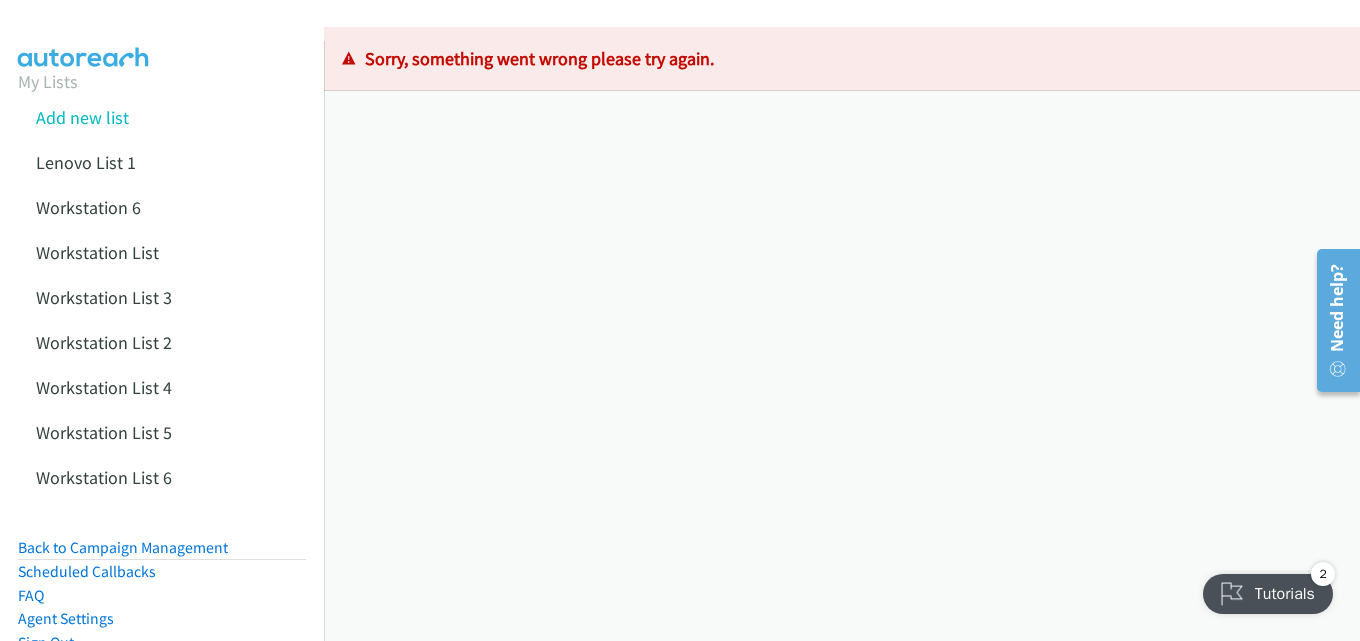 click on "Sorry, something went wrong please try again." at bounding box center (842, 58) 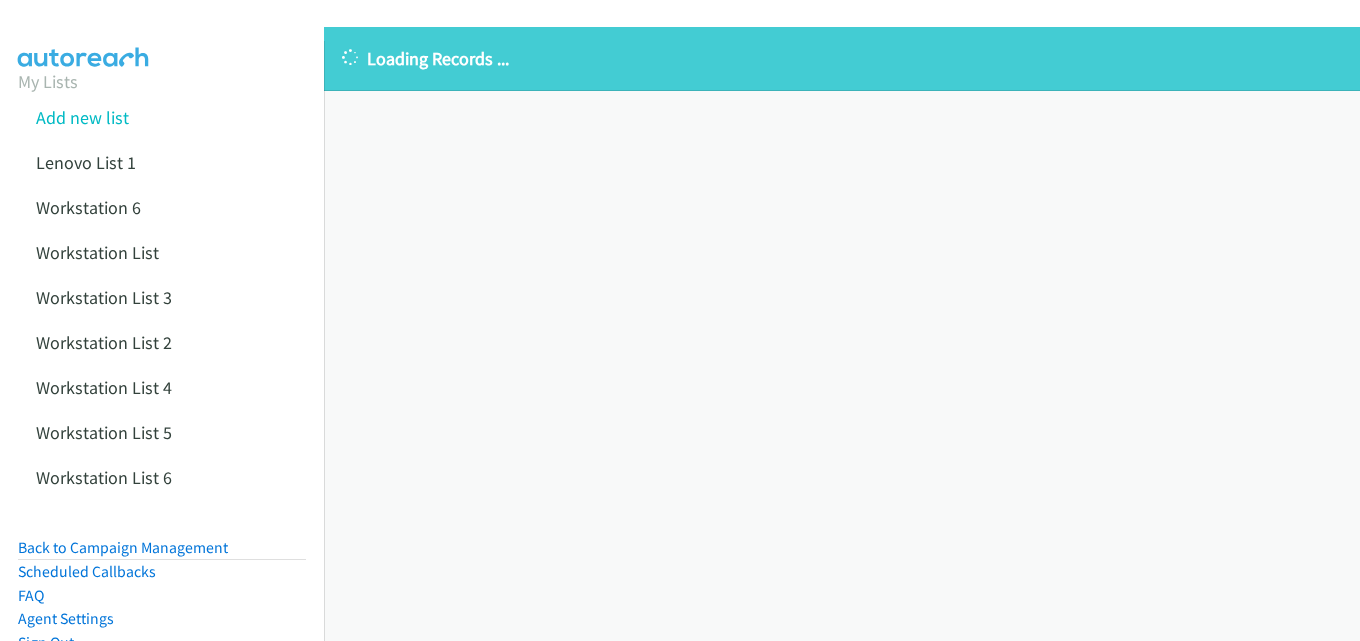 scroll, scrollTop: 0, scrollLeft: 0, axis: both 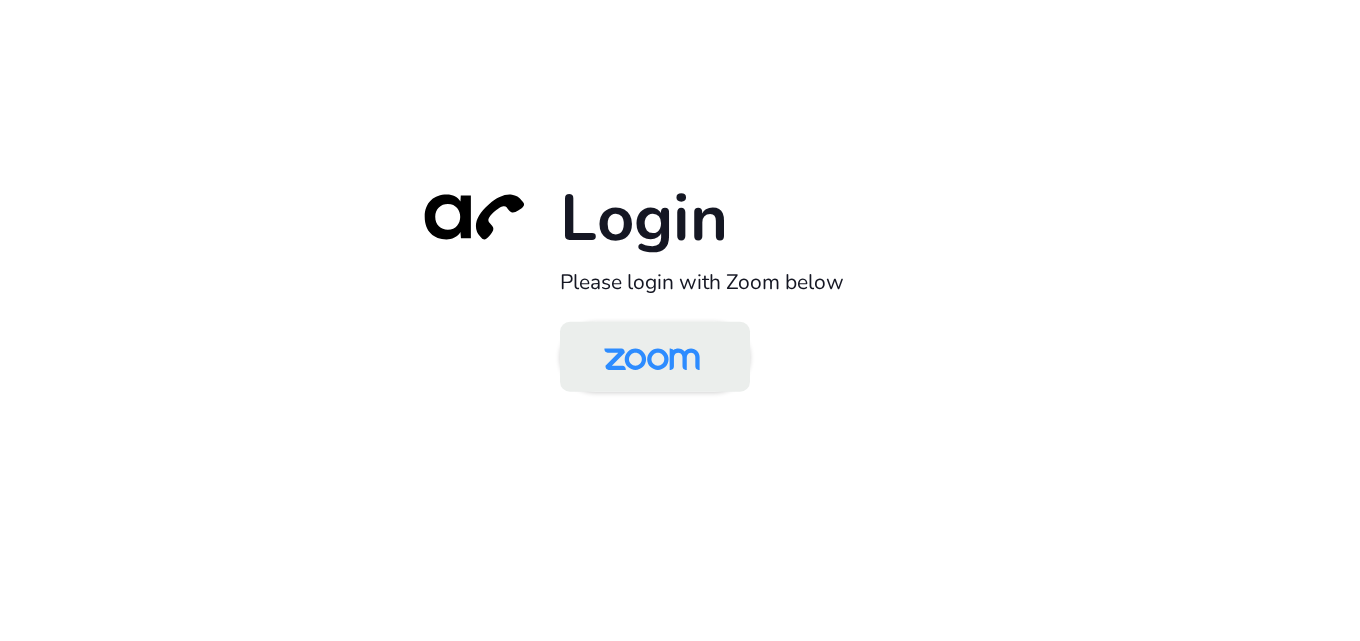 click at bounding box center (652, 358) 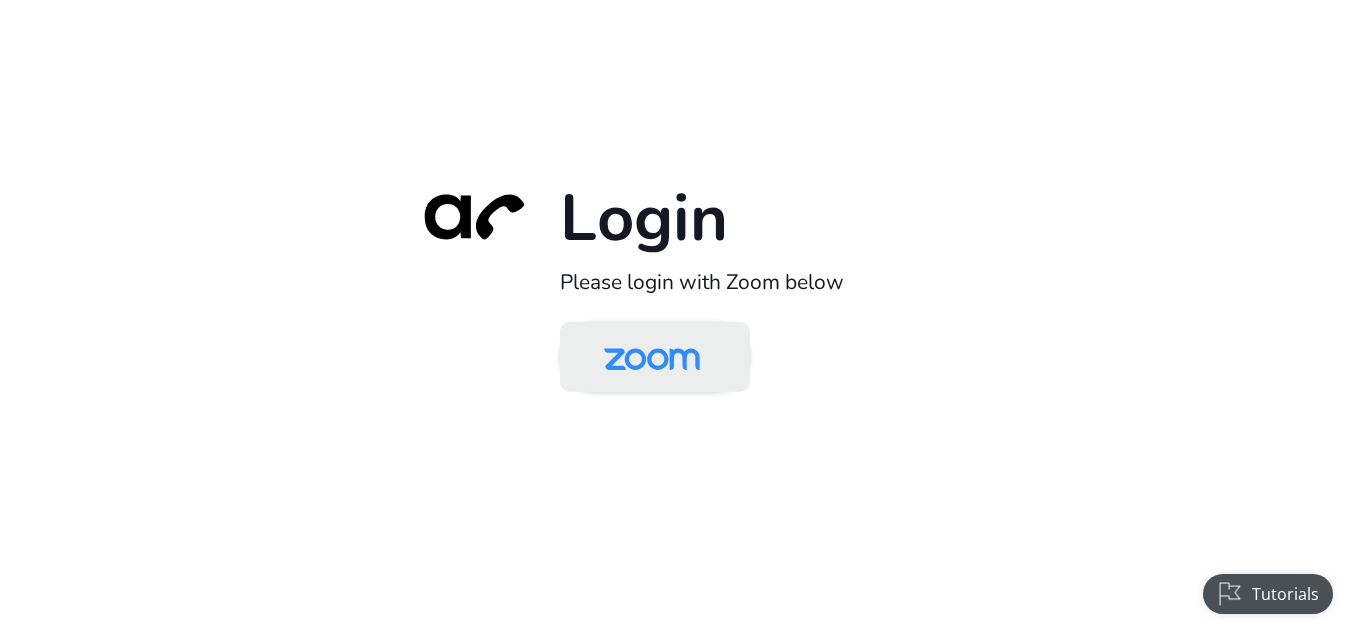 scroll, scrollTop: 0, scrollLeft: 0, axis: both 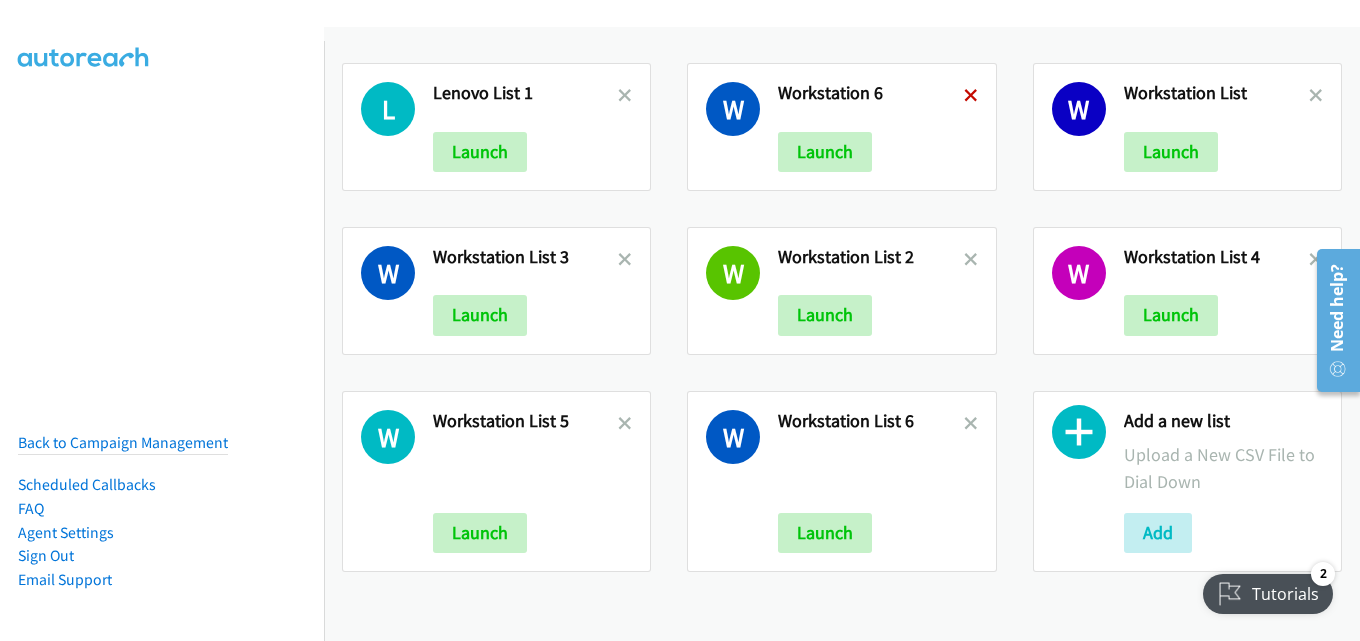 click at bounding box center [971, 97] 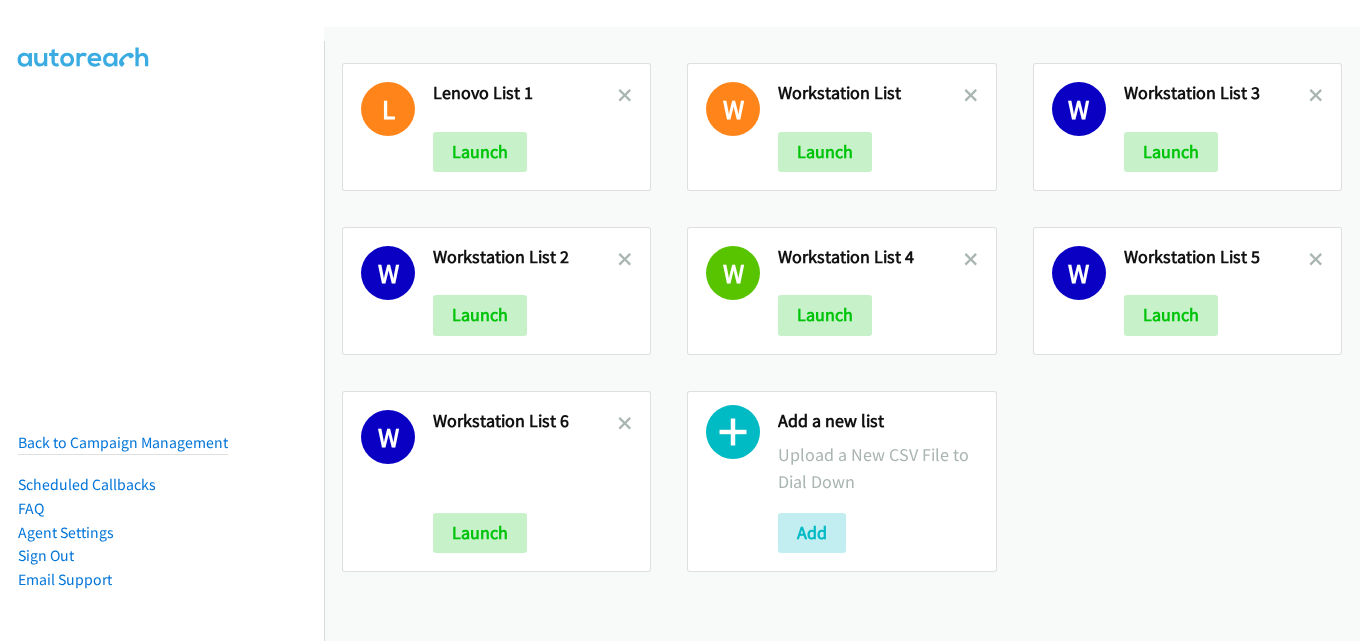 scroll, scrollTop: 0, scrollLeft: 0, axis: both 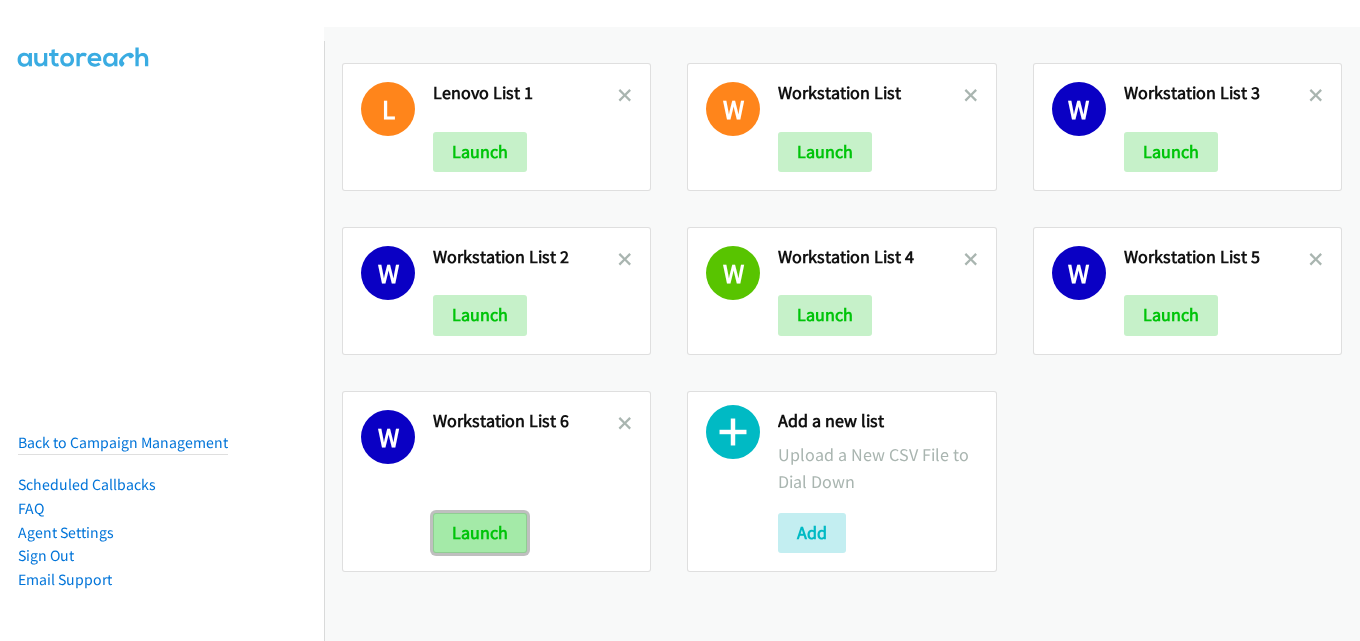 click on "Launch" at bounding box center [480, 533] 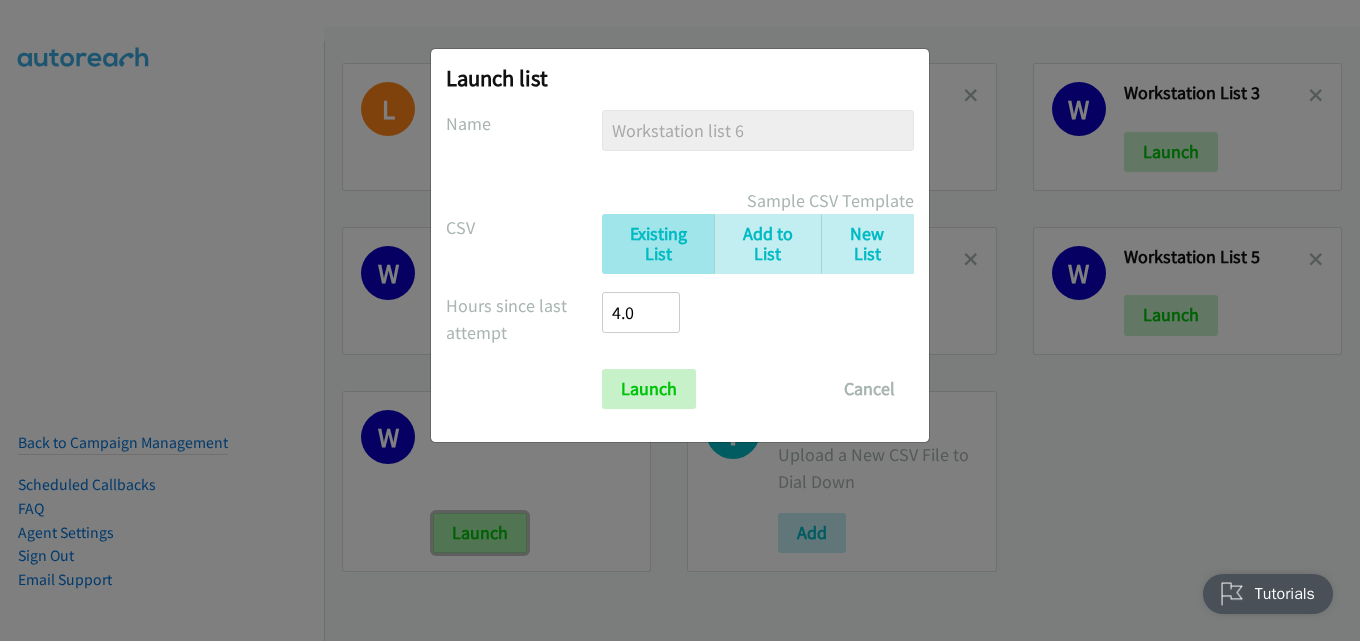 scroll, scrollTop: 0, scrollLeft: 0, axis: both 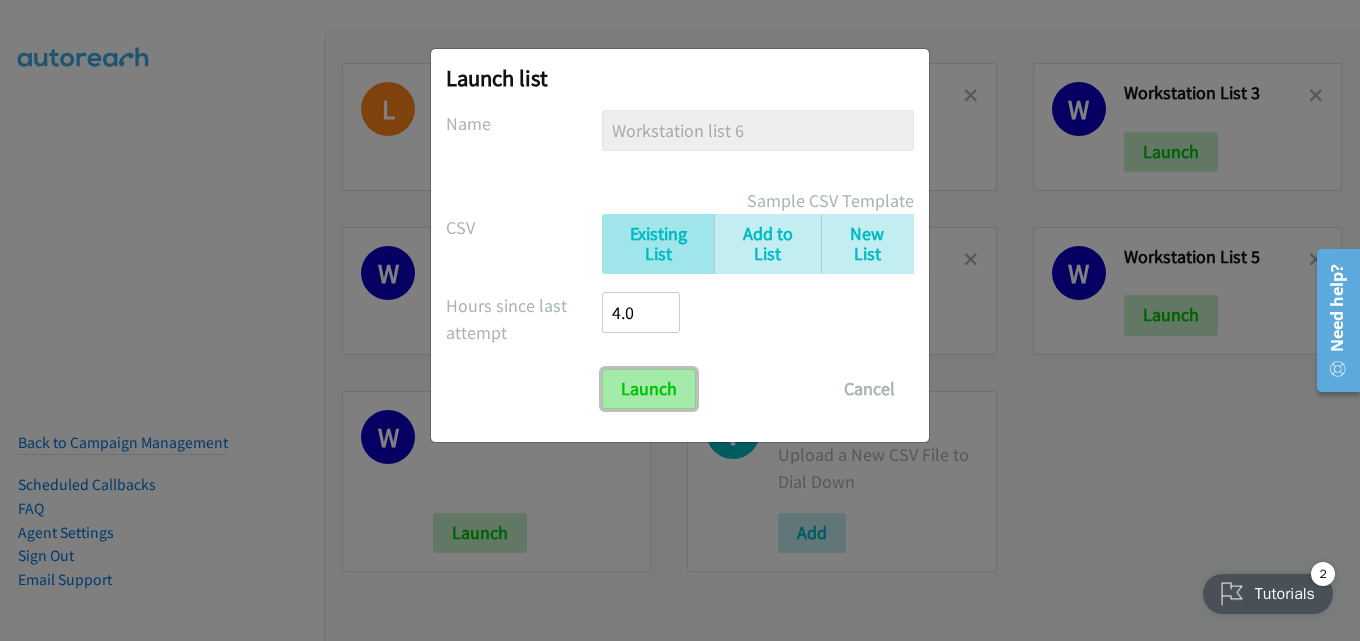 click on "Launch" at bounding box center [649, 389] 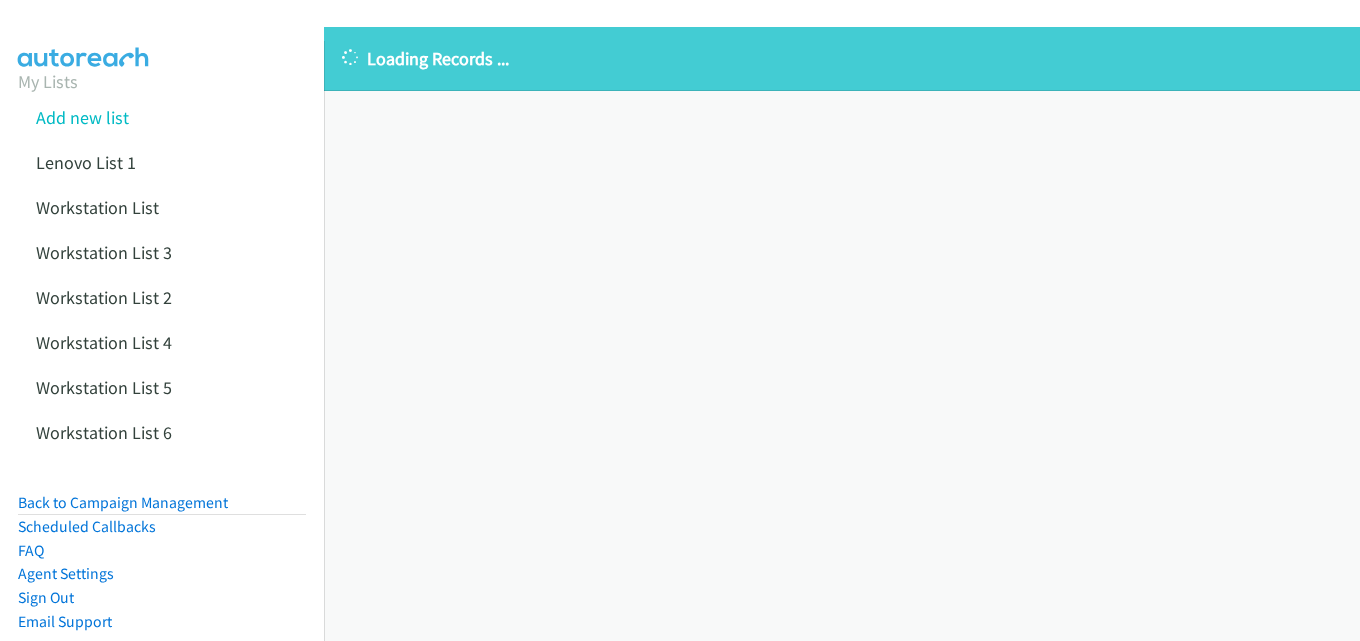 scroll, scrollTop: 0, scrollLeft: 0, axis: both 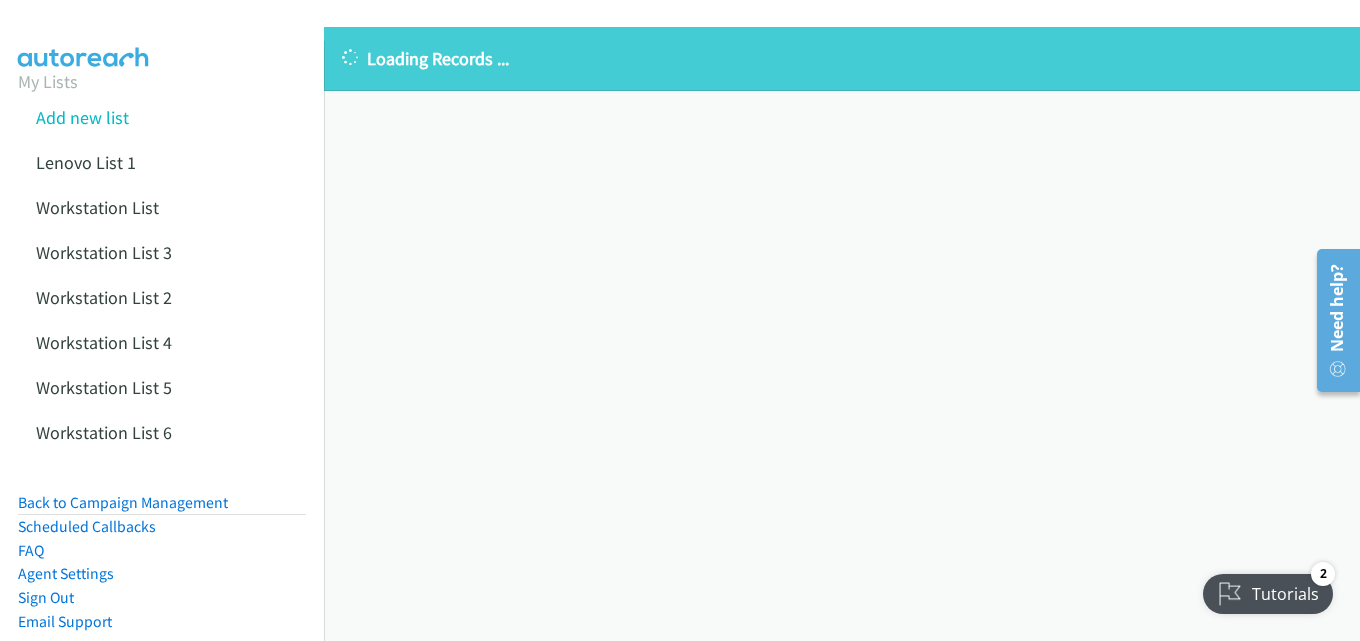 click on "Loading Records ...
Sorry, something went wrong please try again." at bounding box center [842, 334] 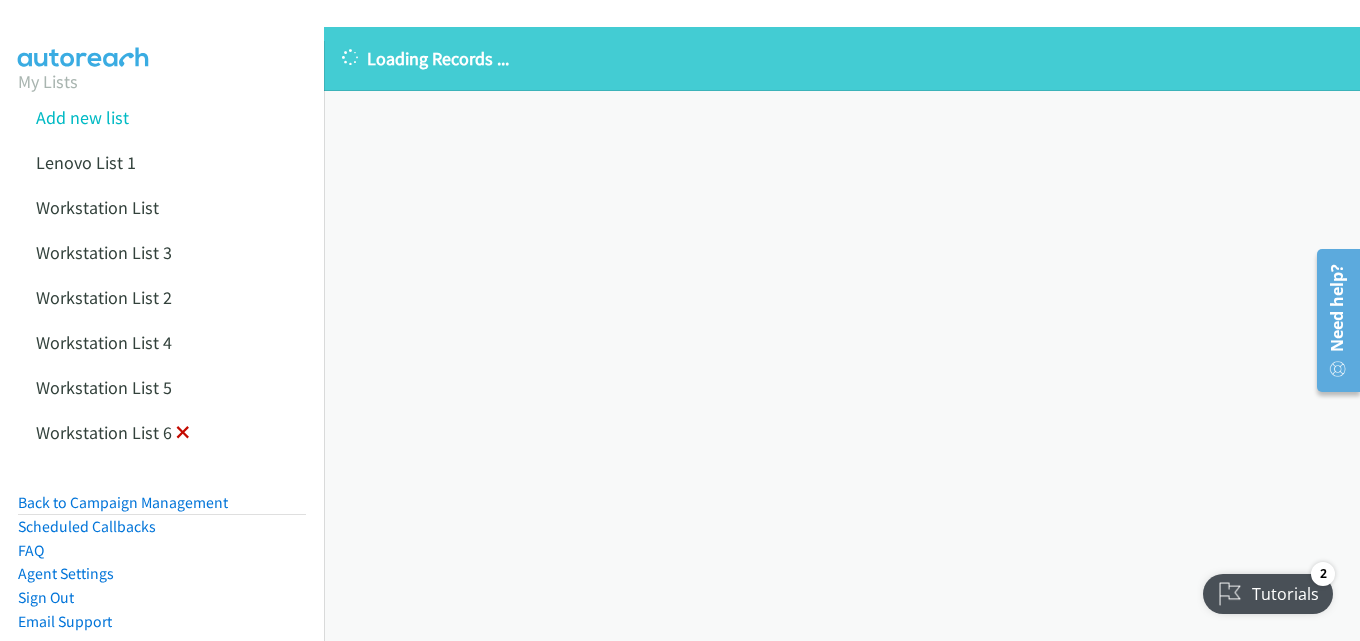 click at bounding box center [183, 434] 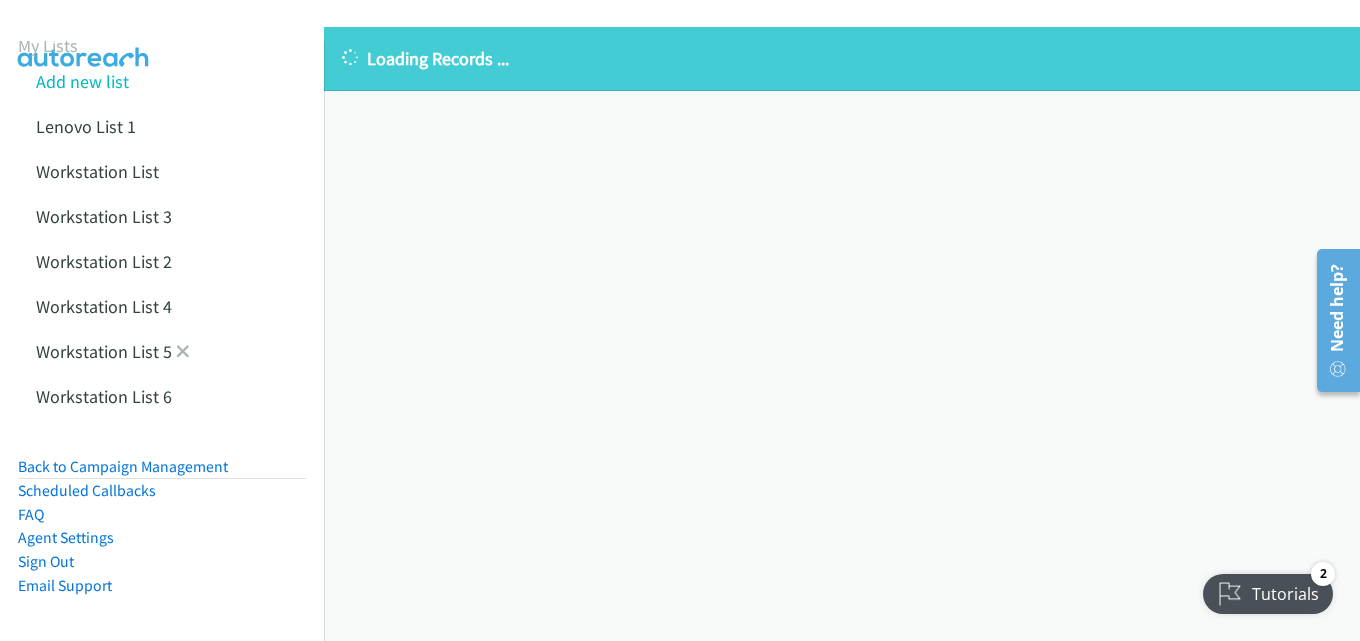 scroll, scrollTop: 56, scrollLeft: 0, axis: vertical 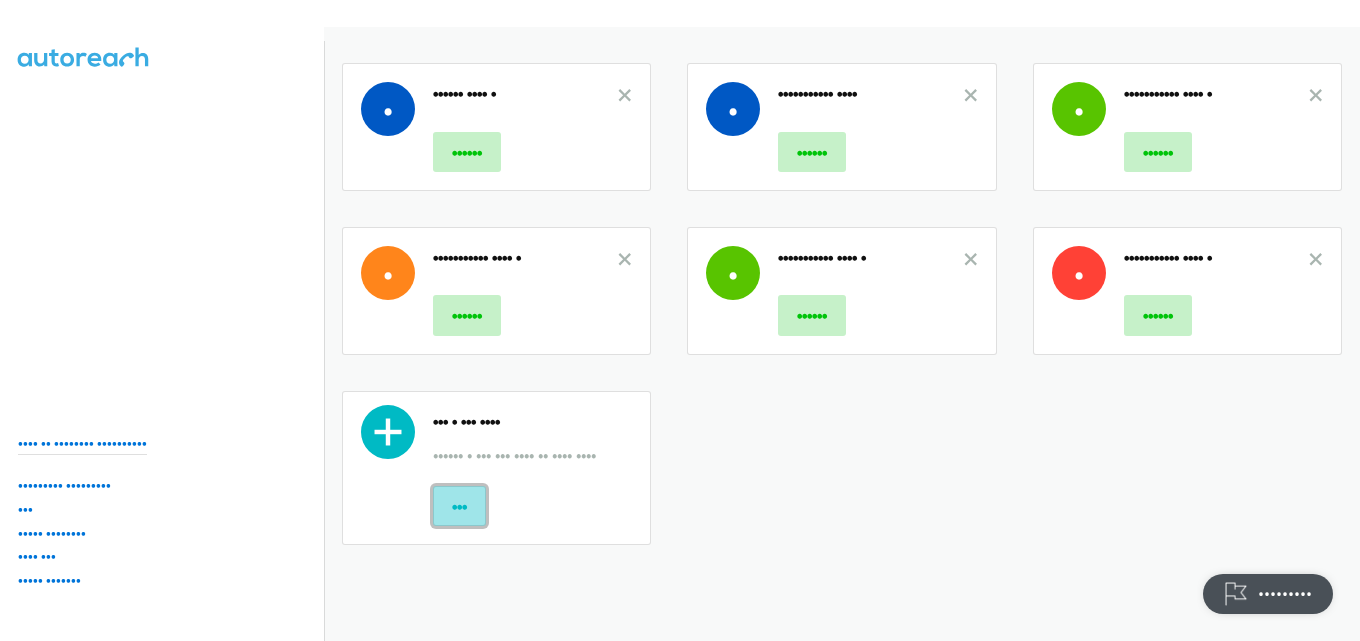 click on "•••" at bounding box center (459, 506) 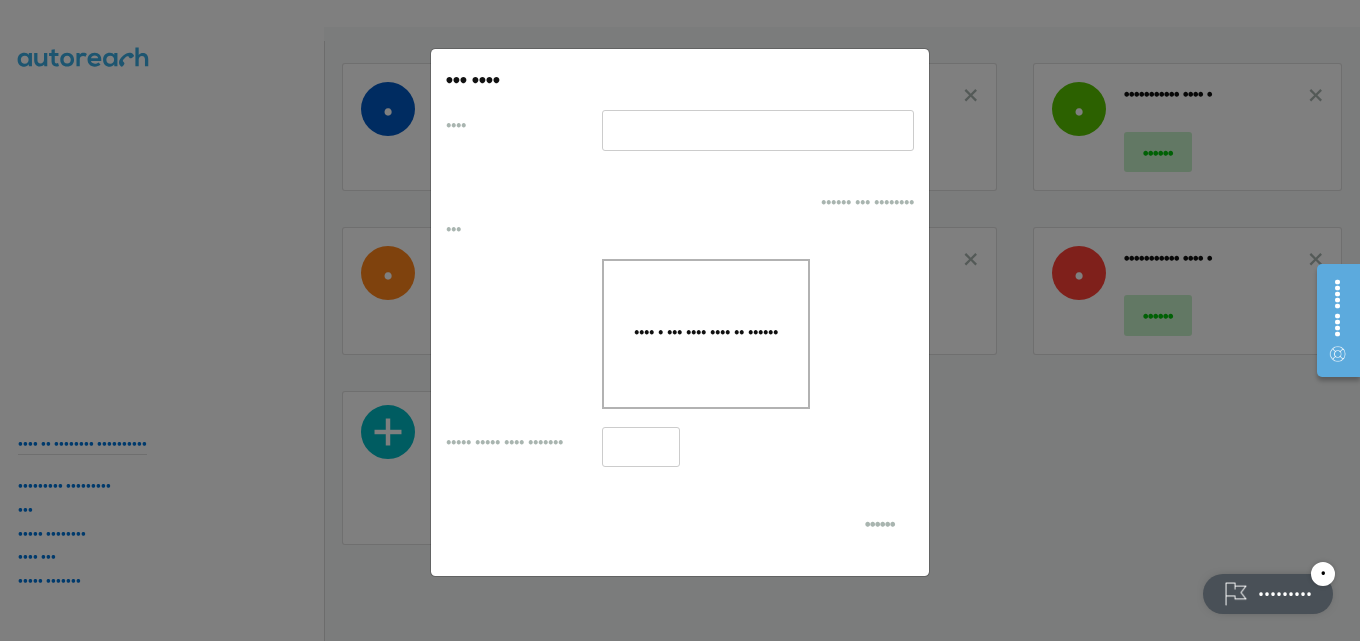 click at bounding box center [758, 130] 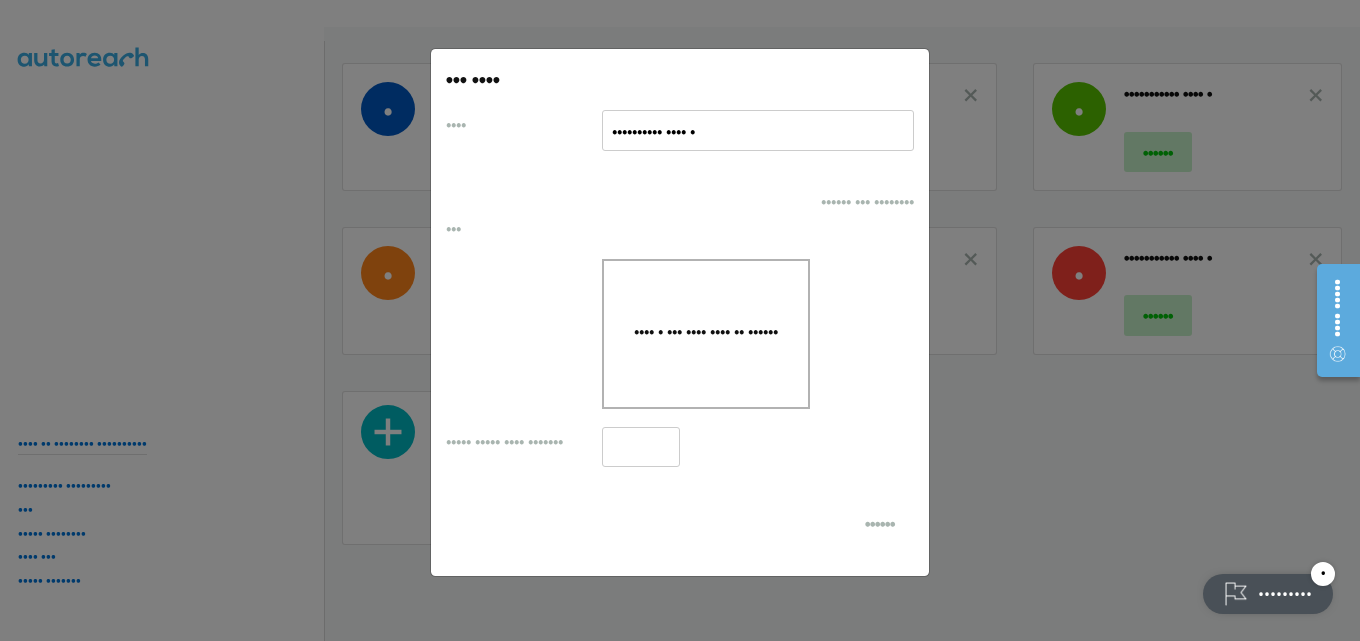 type on "•••••••••• •••• •" 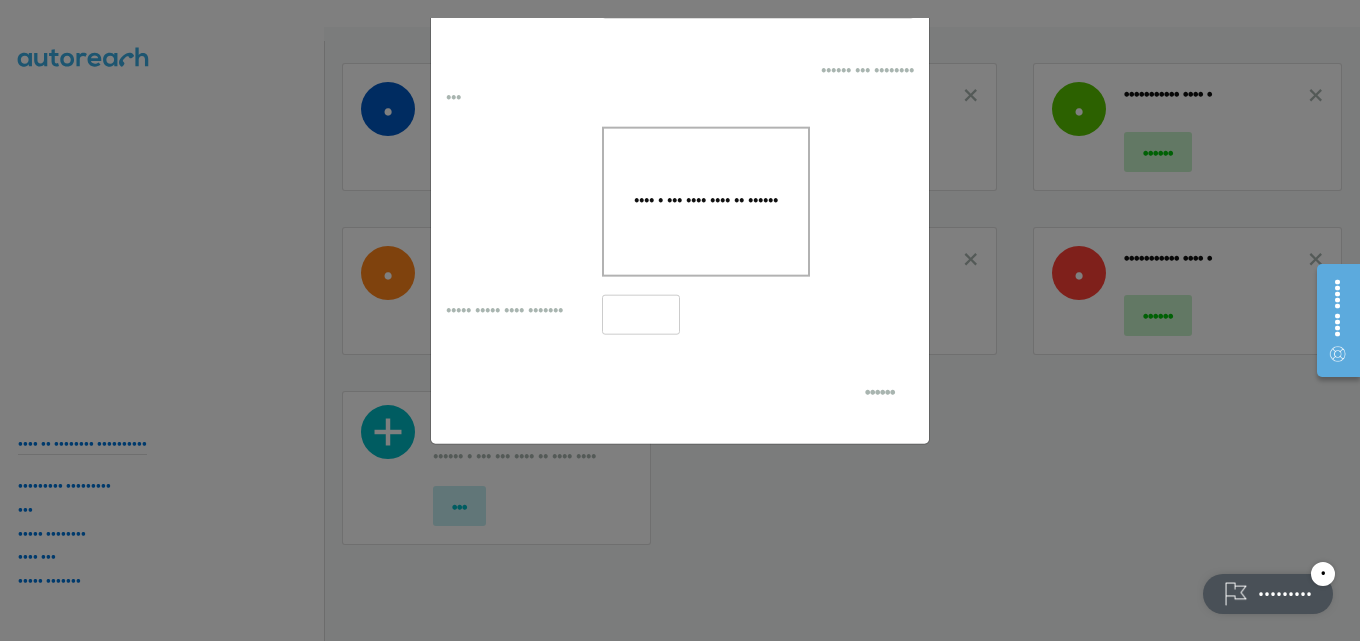 drag, startPoint x: 675, startPoint y: 45, endPoint x: 658, endPoint y: 50, distance: 17.720045 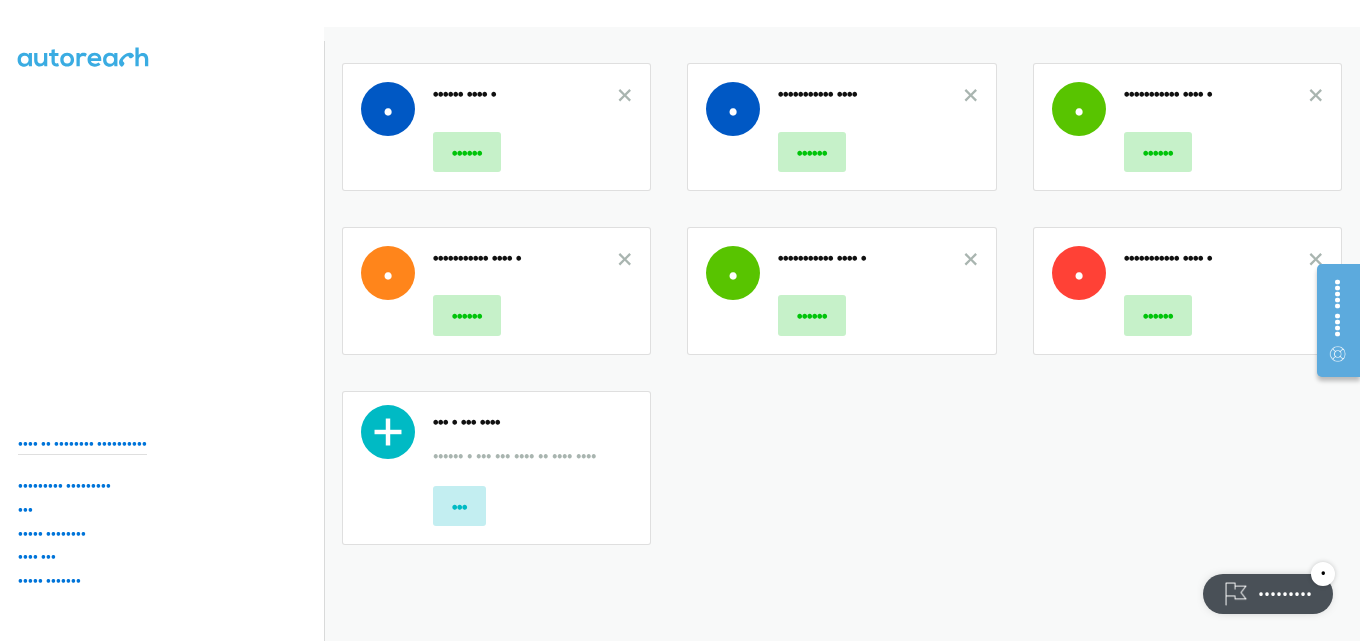 drag, startPoint x: 658, startPoint y: 50, endPoint x: 645, endPoint y: 115, distance: 66.287254 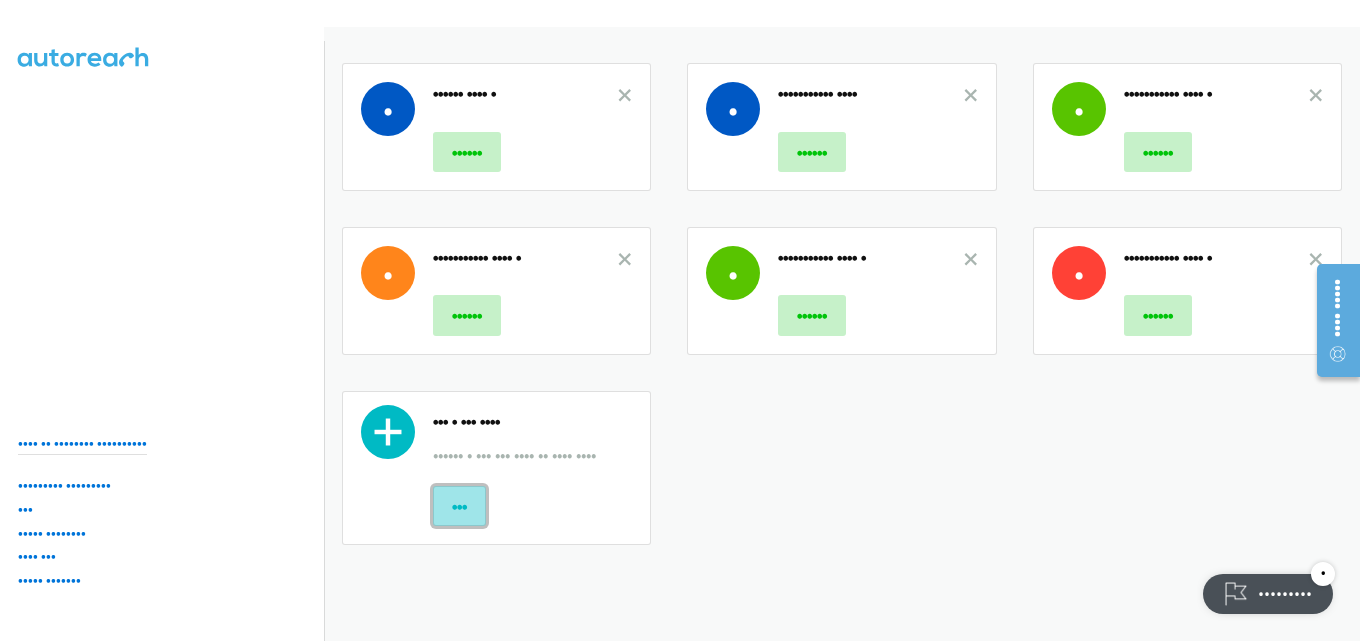 click on "•••" at bounding box center (459, 506) 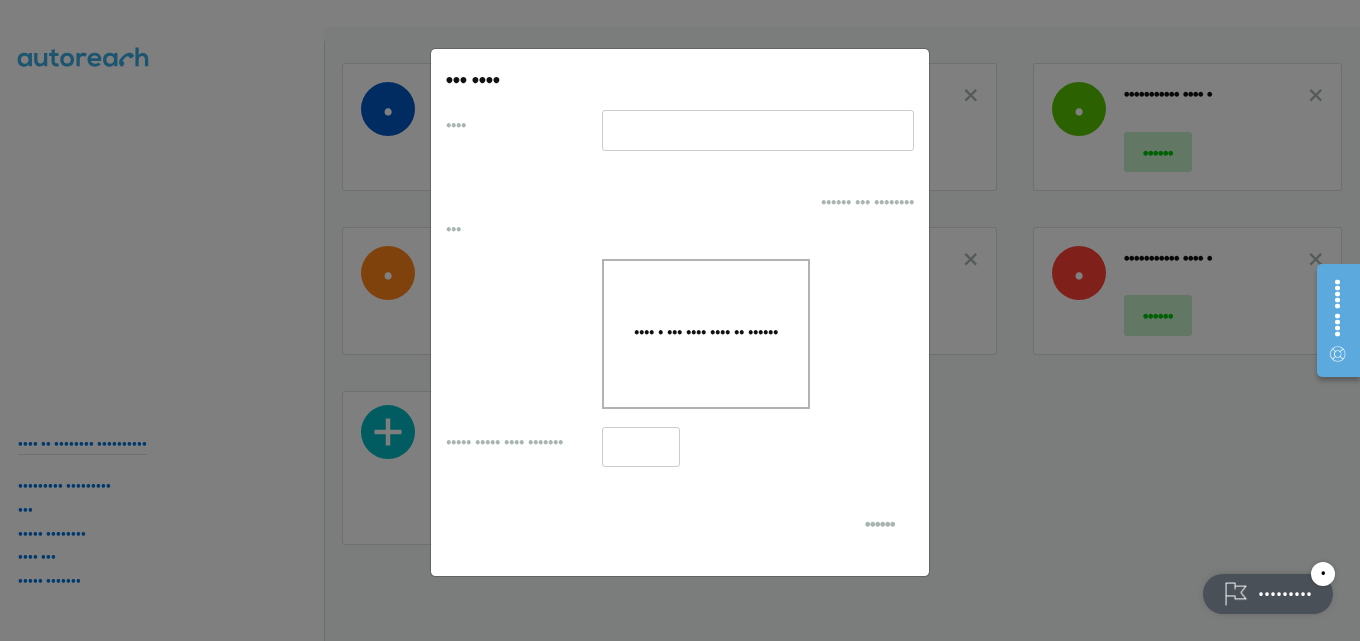 click at bounding box center [758, 130] 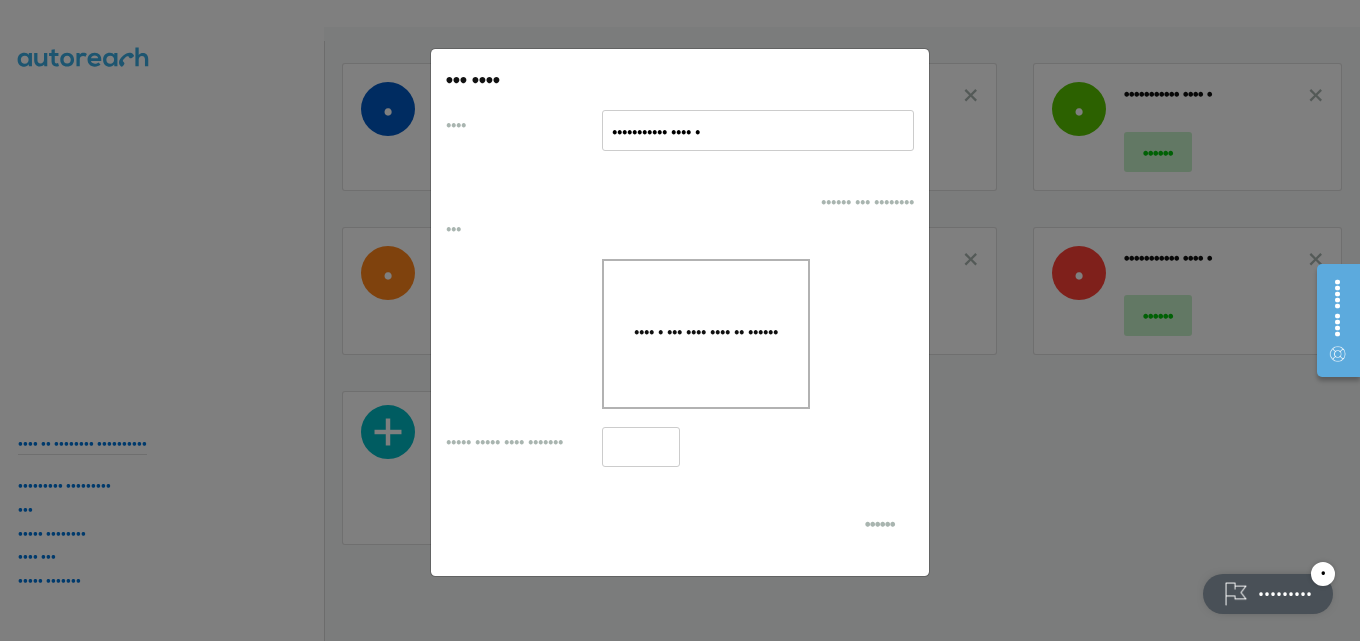 type on "••••••••••• •••• •" 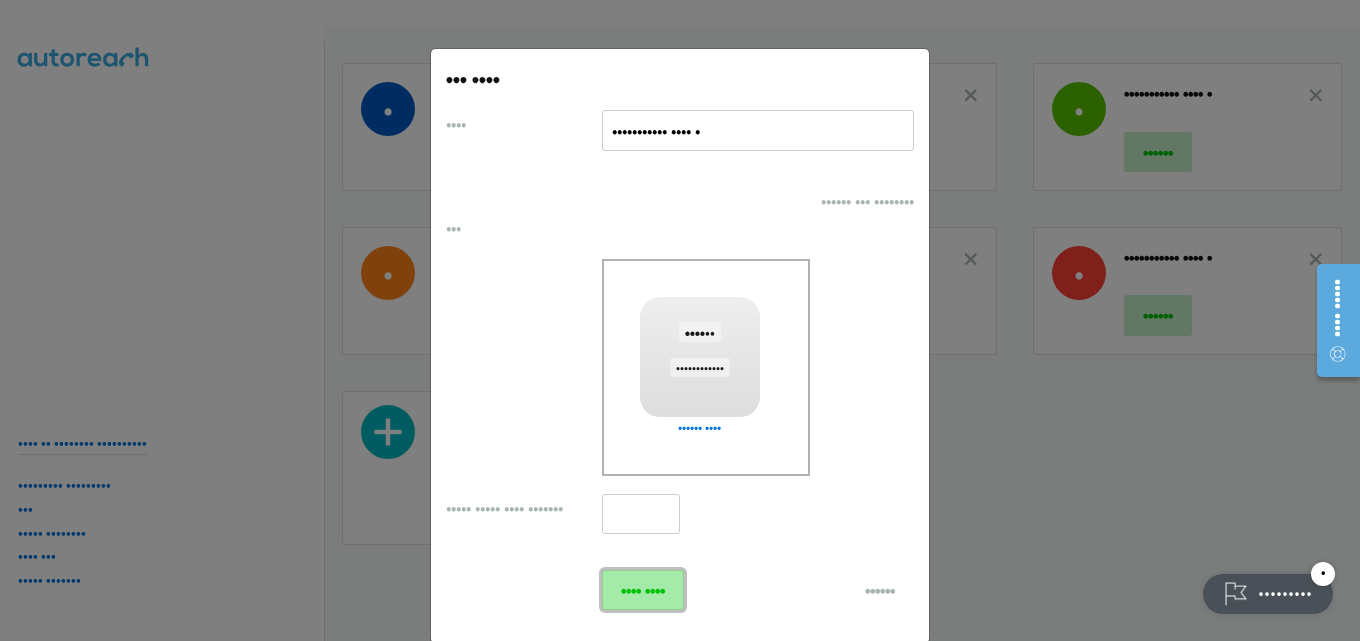click on "•••• ••••" at bounding box center (643, 590) 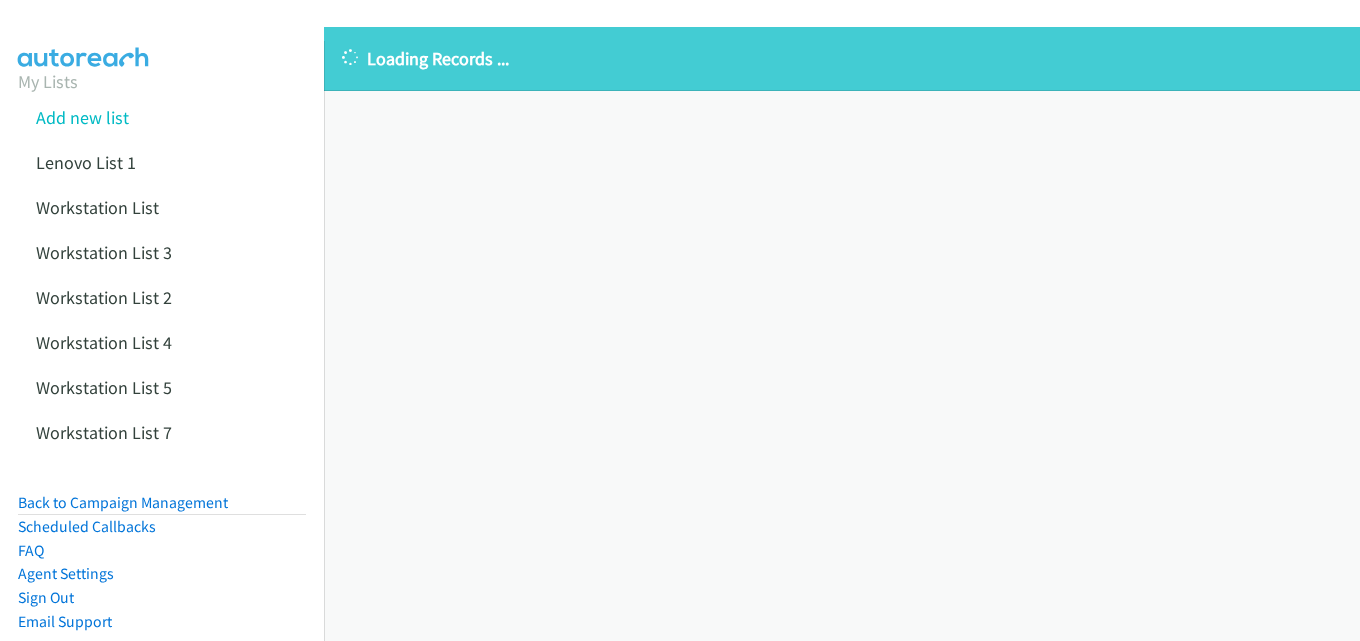 scroll, scrollTop: 0, scrollLeft: 0, axis: both 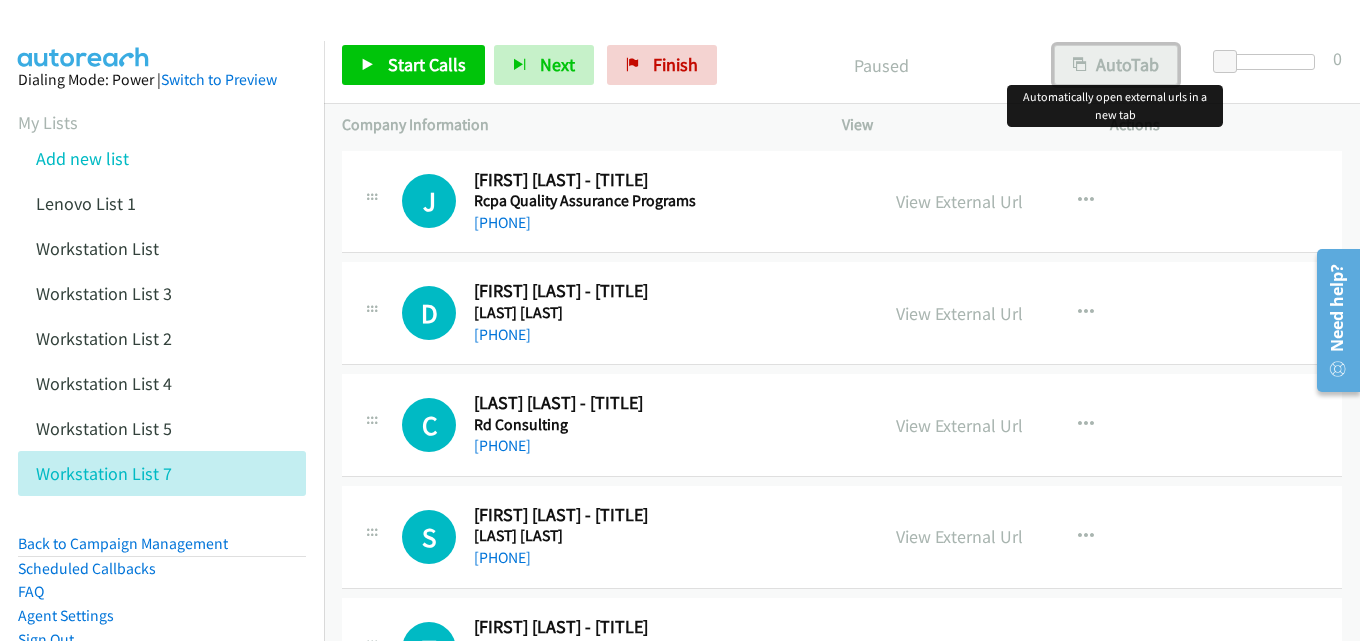 click on "AutoTab" at bounding box center (1116, 65) 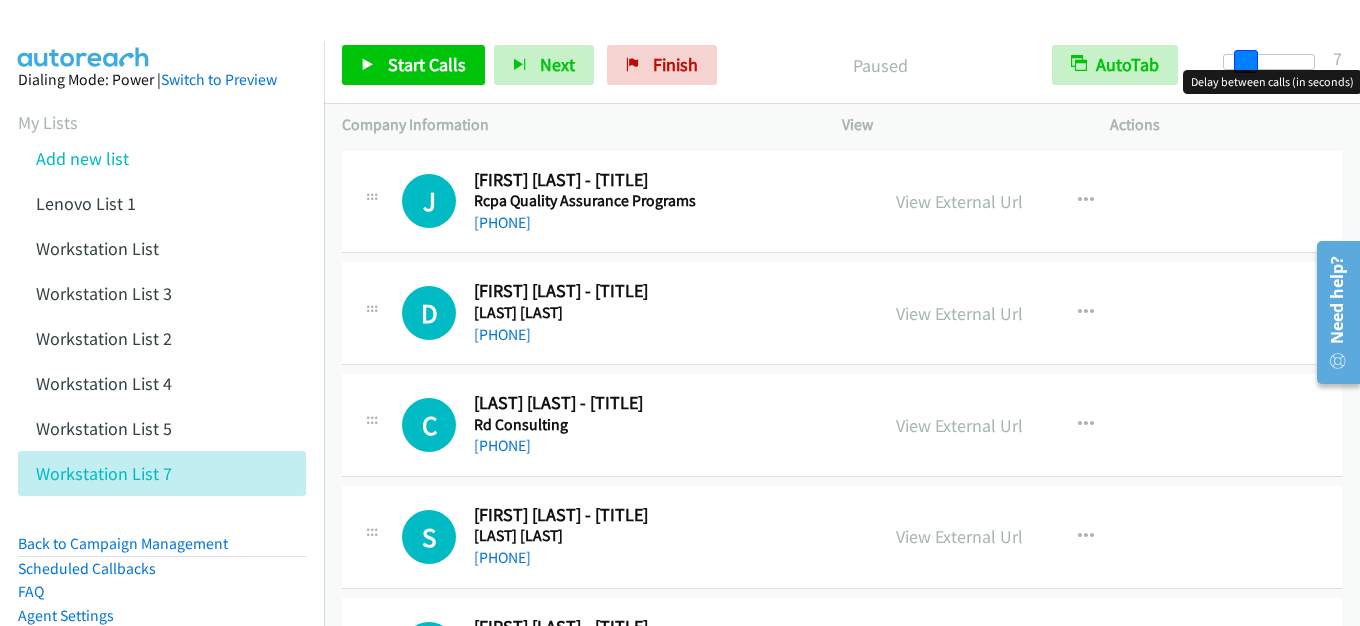 drag, startPoint x: 1227, startPoint y: 66, endPoint x: 1246, endPoint y: 61, distance: 19.646883 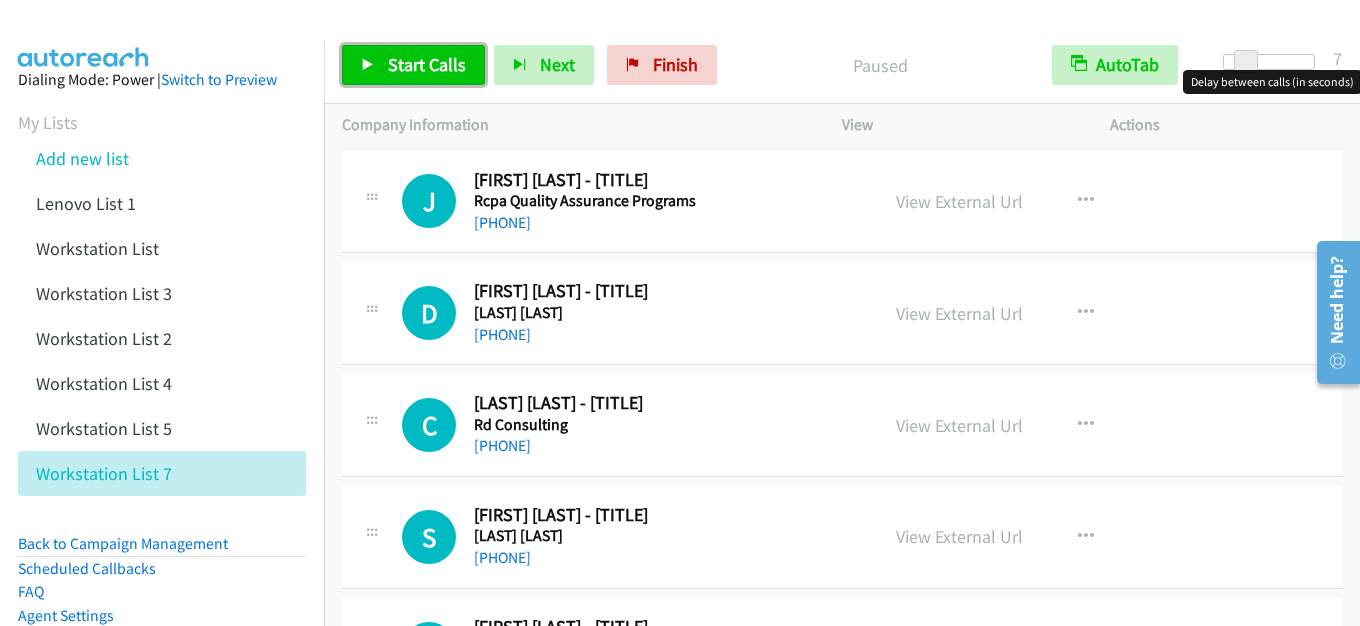 click at bounding box center (368, 66) 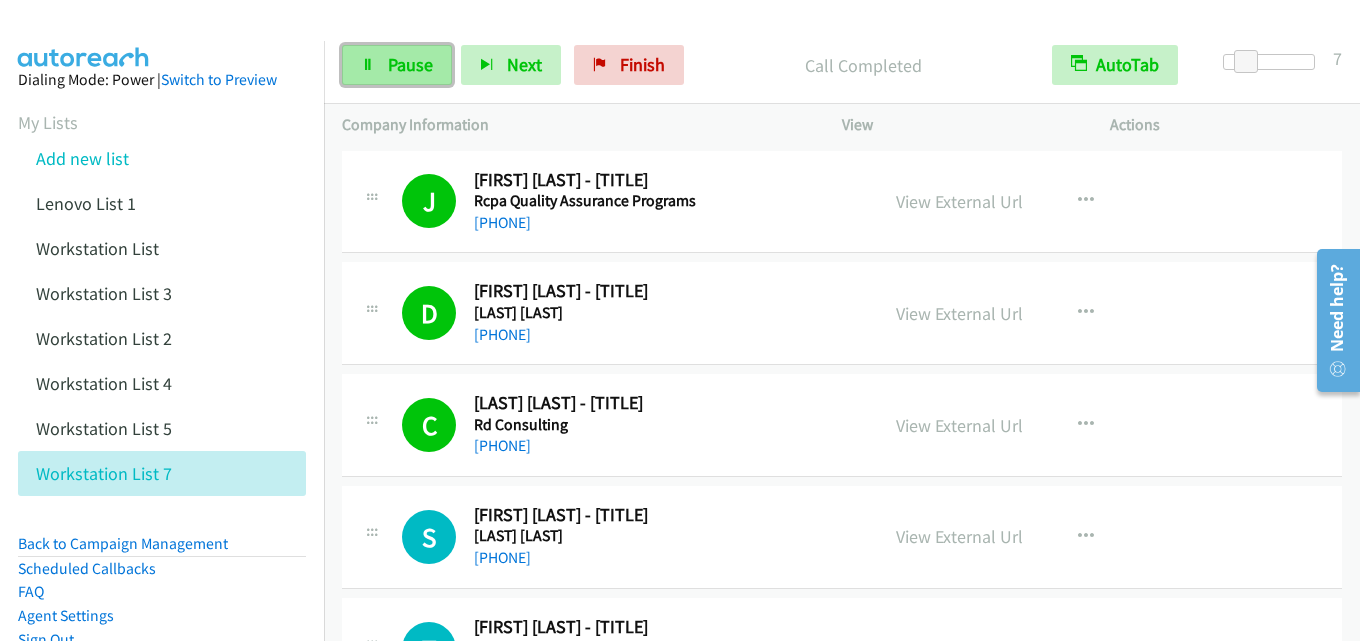 click on "Pause" at bounding box center (410, 64) 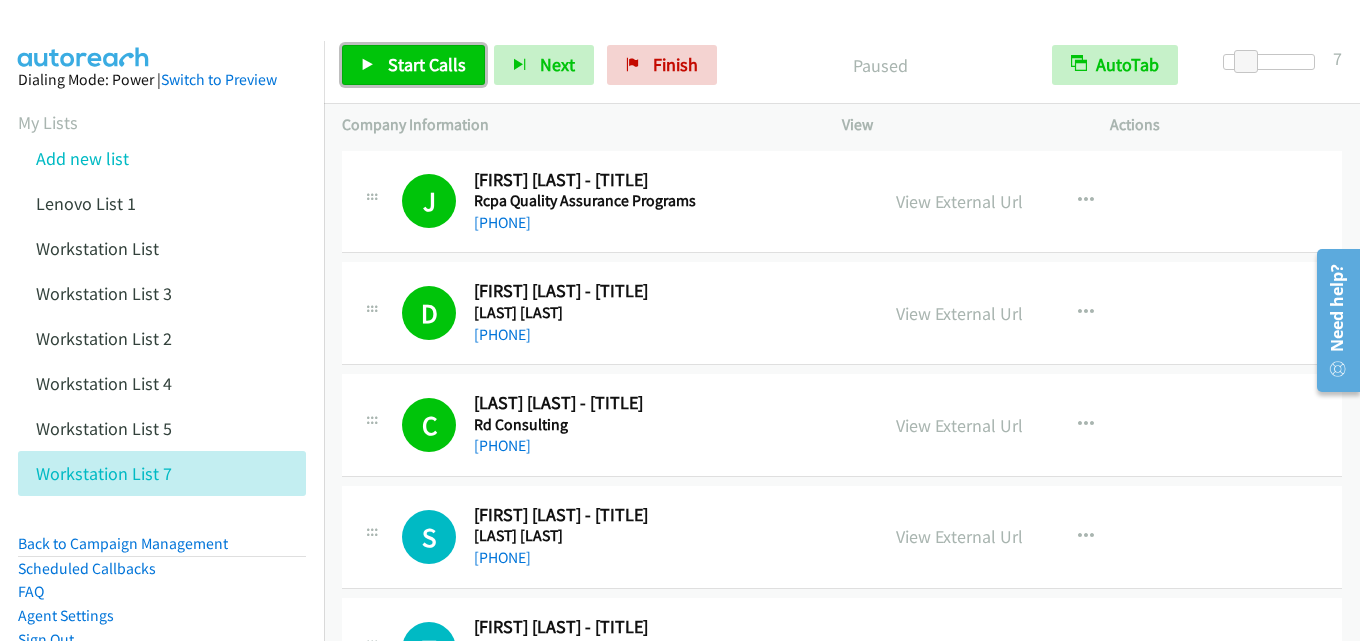 click on "Start Calls" at bounding box center (413, 65) 